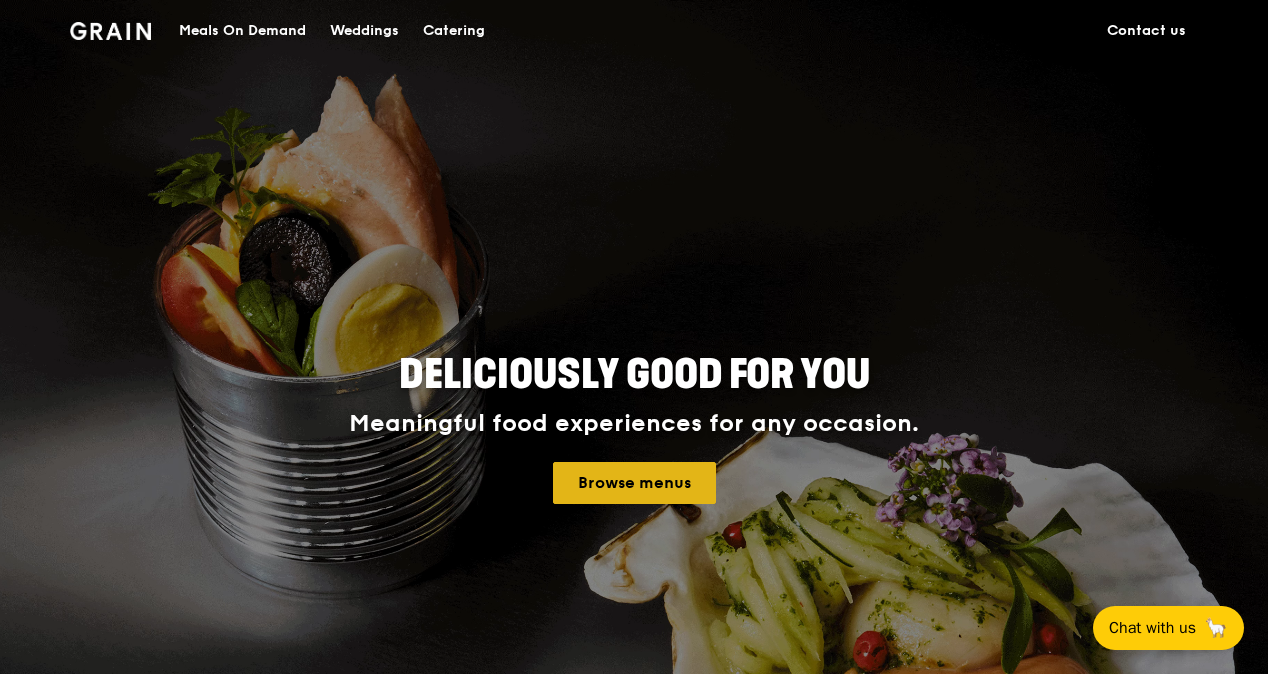 scroll, scrollTop: 0, scrollLeft: 0, axis: both 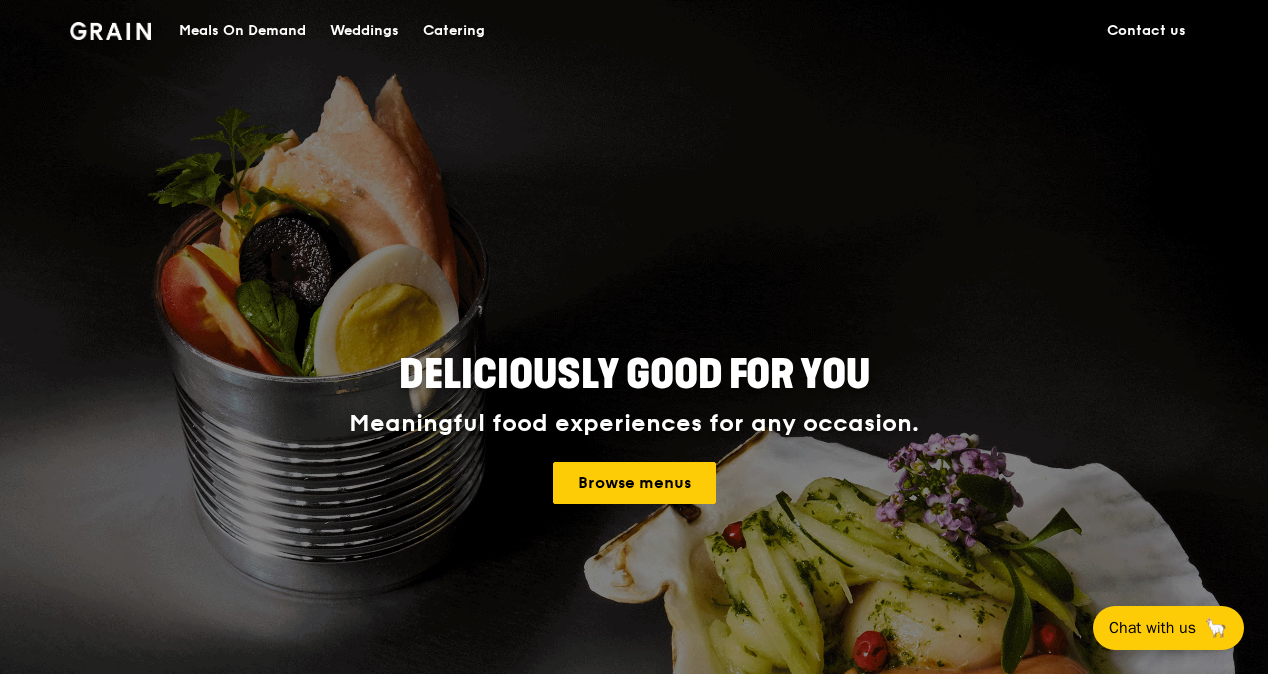 click on "Catering" at bounding box center (454, 31) 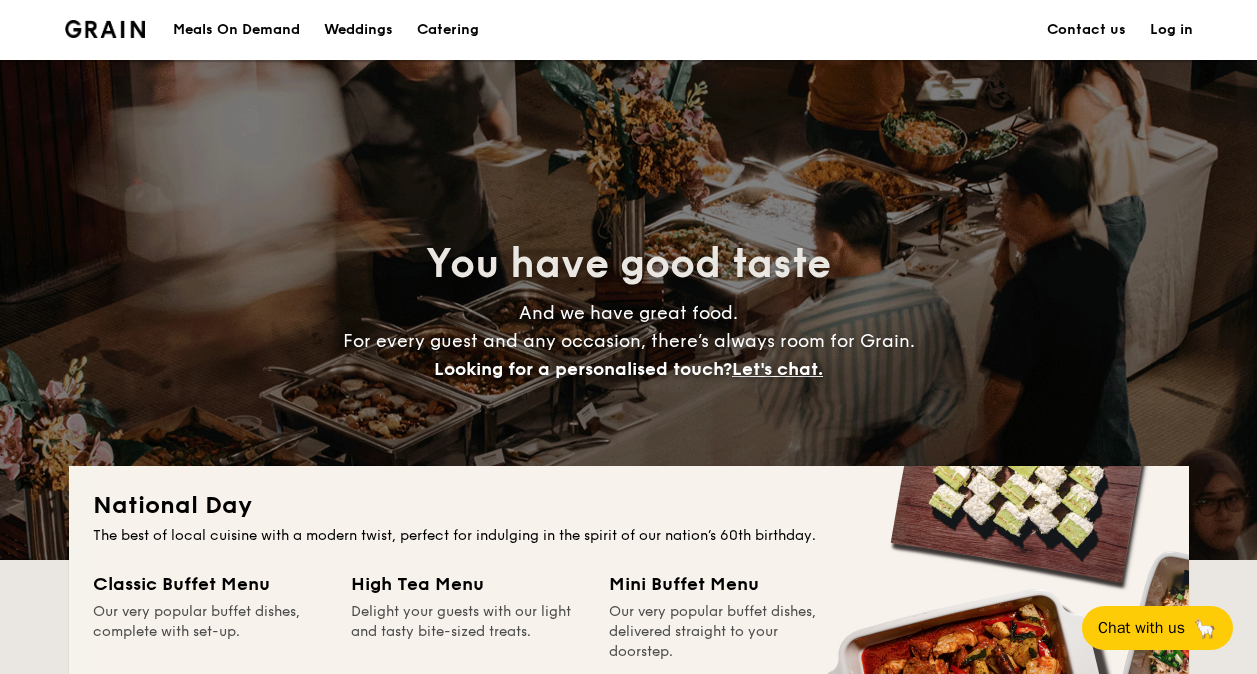 scroll, scrollTop: 0, scrollLeft: 0, axis: both 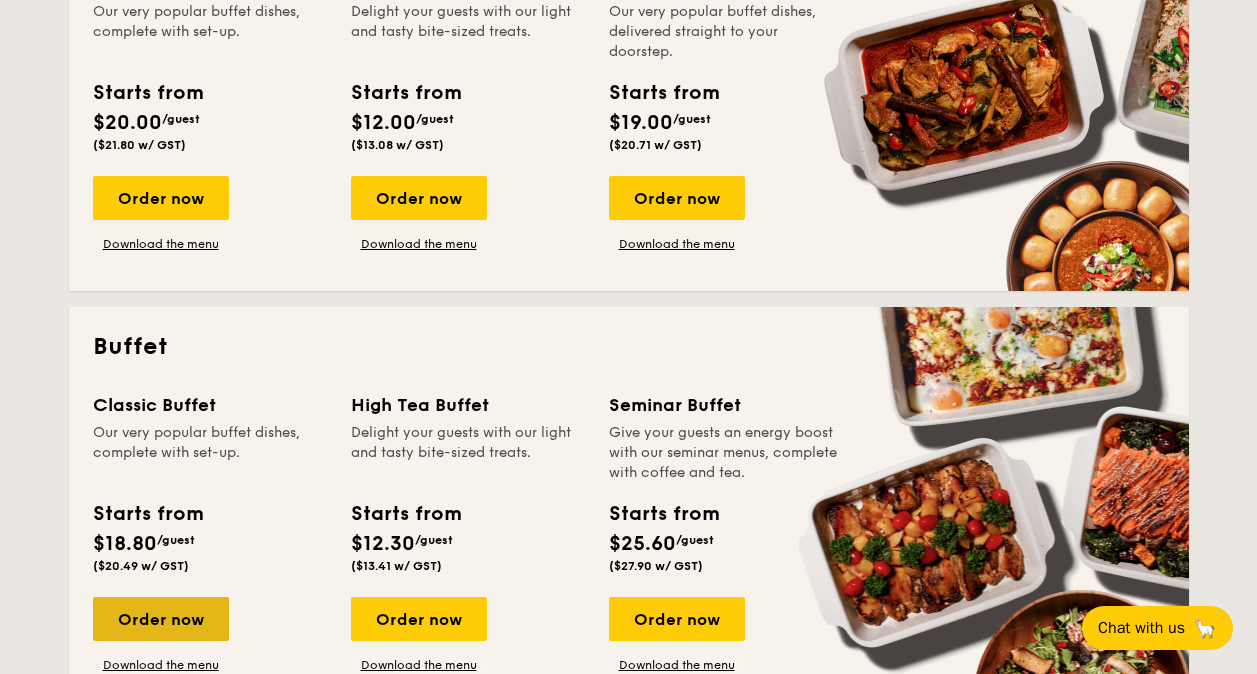 click on "Order now" at bounding box center [161, 619] 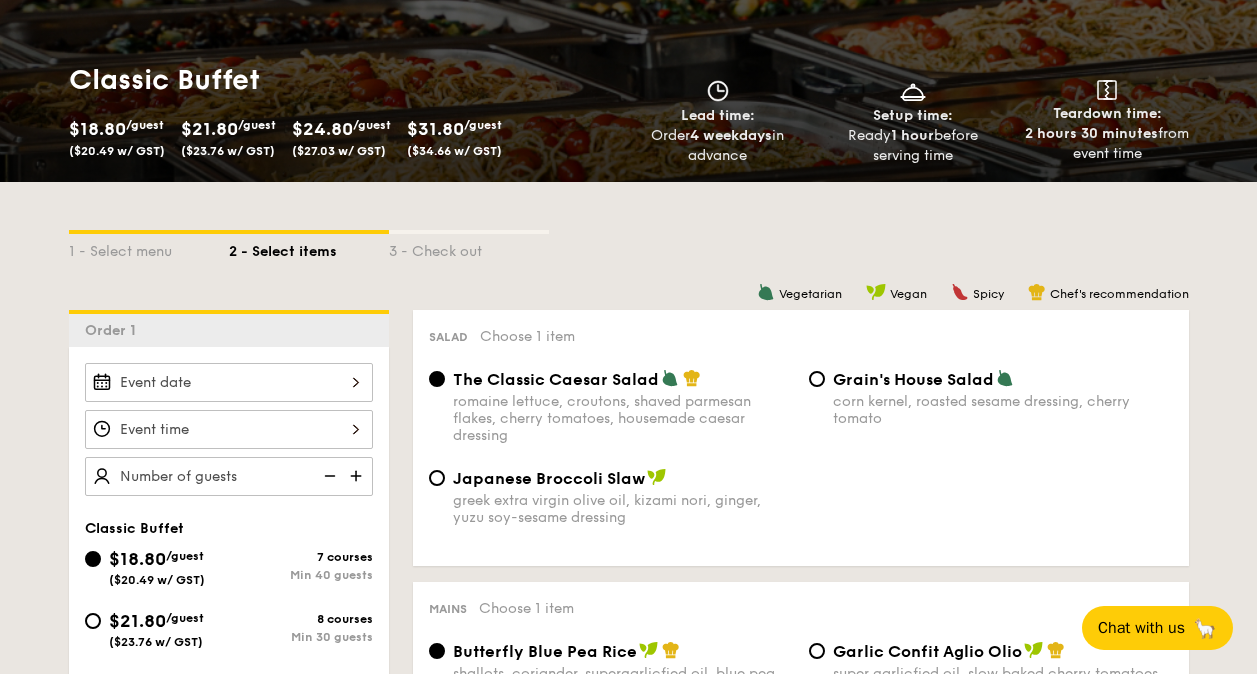 scroll, scrollTop: 298, scrollLeft: 0, axis: vertical 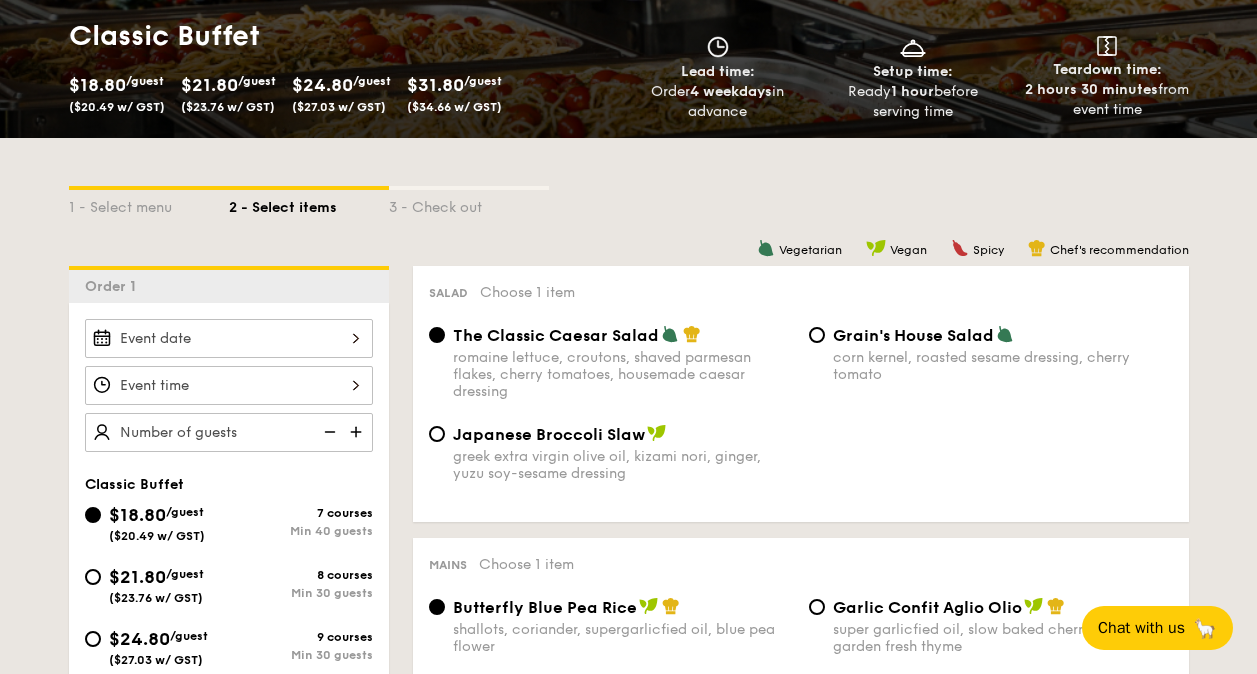 click on "1 - Select menu
2 - Select items
3 - Check out
Order 1
Classic Buffet
$18.80
/guest
($20.49 w/ GST)
7 courses
Min 40 guests
$21.80
/guest
($23.76 w/ GST)
8 courses
Min 30 guests
$24.80
/guest
($27.03 w/ GST)
9 courses
Min 30 guests
$31.80
/guest
($34.66 w/ GST)
10 courses
Min 30 guests
Subtotal
$0.00
Add-ons
$0.00
Delivery fee
$80.00
Total
$80.00
Total (w/ GST)
$87.20
+ Add another order
Go to checkout
+ Add another order
Vegetarian Vegan 0" at bounding box center [628, 1386] 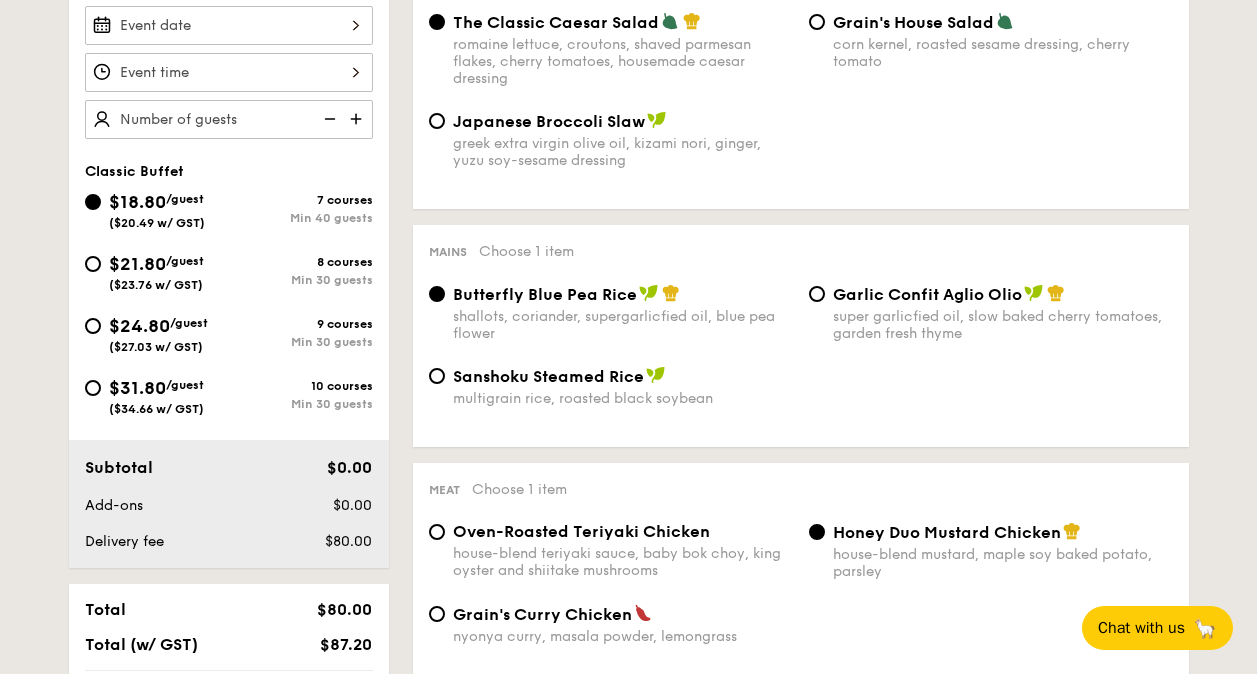 scroll, scrollTop: 597, scrollLeft: 0, axis: vertical 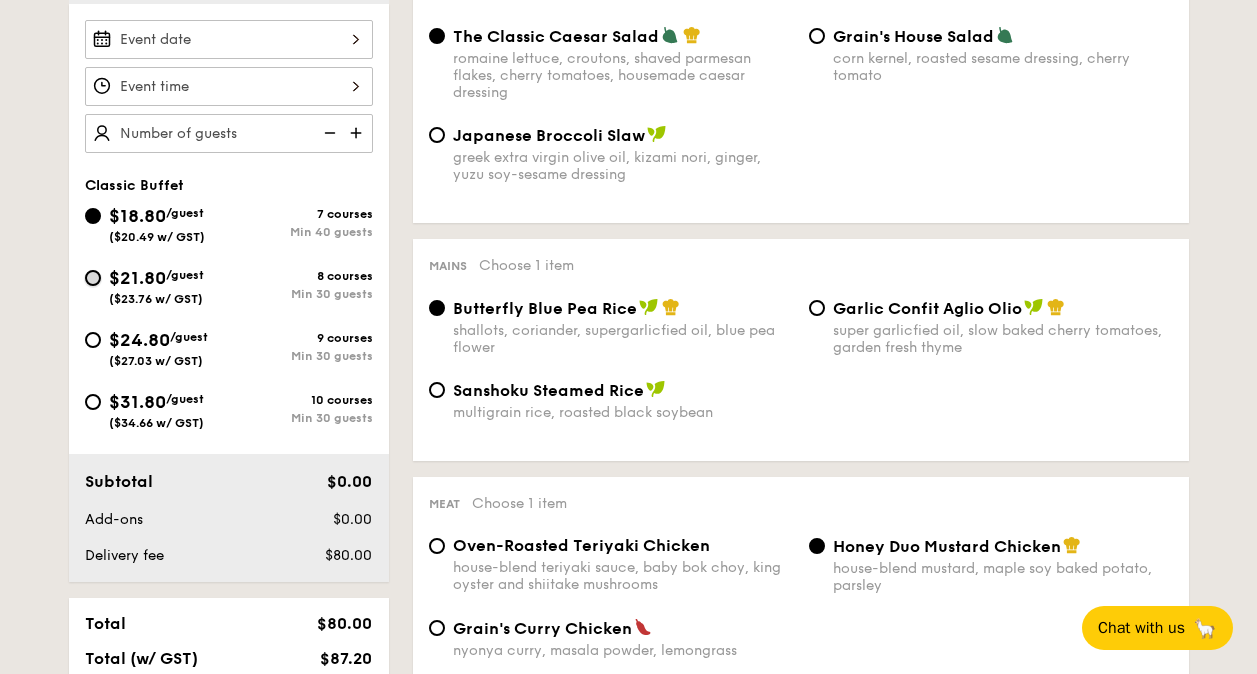 click on "$21.80
/guest
($23.76 w/ GST)
8 courses
Min 30 guests" at bounding box center [93, 278] 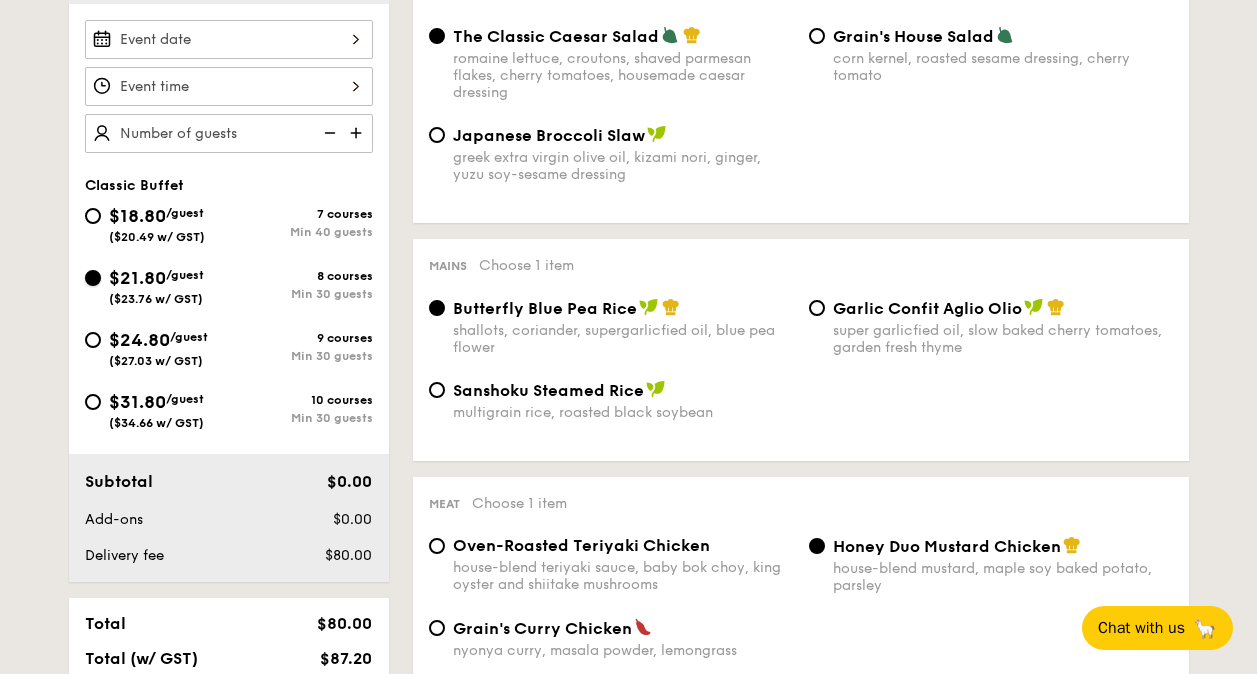 radio on "true" 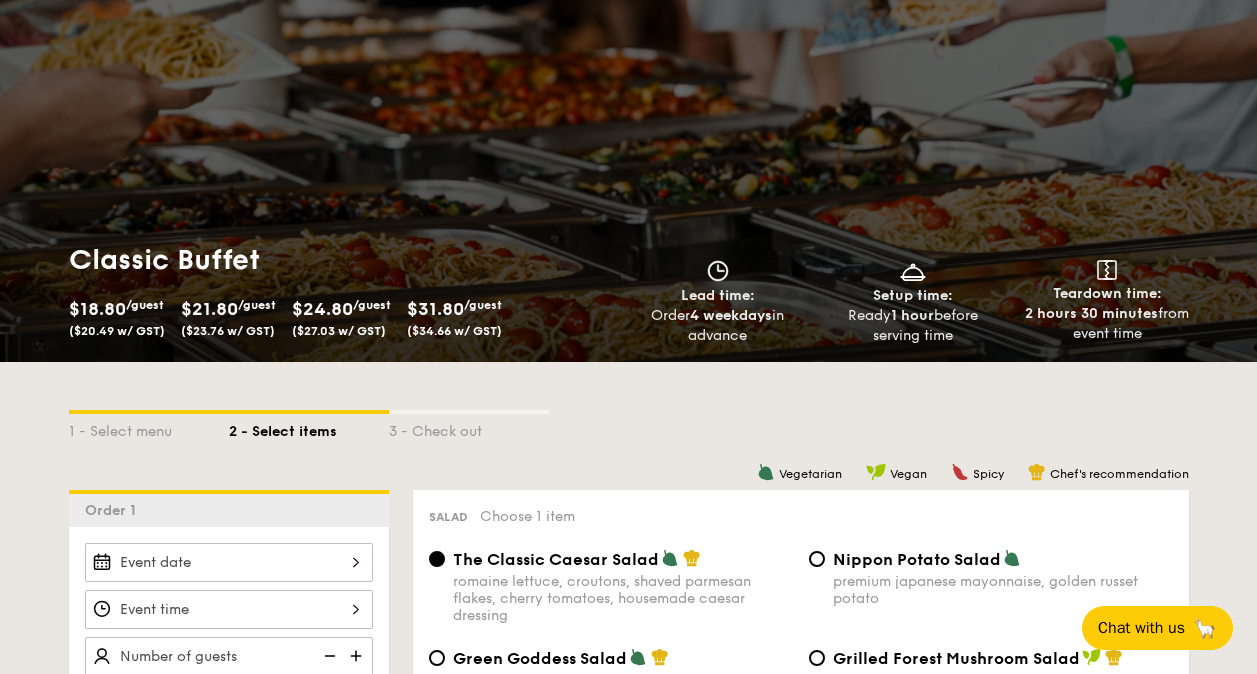 scroll, scrollTop: 298, scrollLeft: 0, axis: vertical 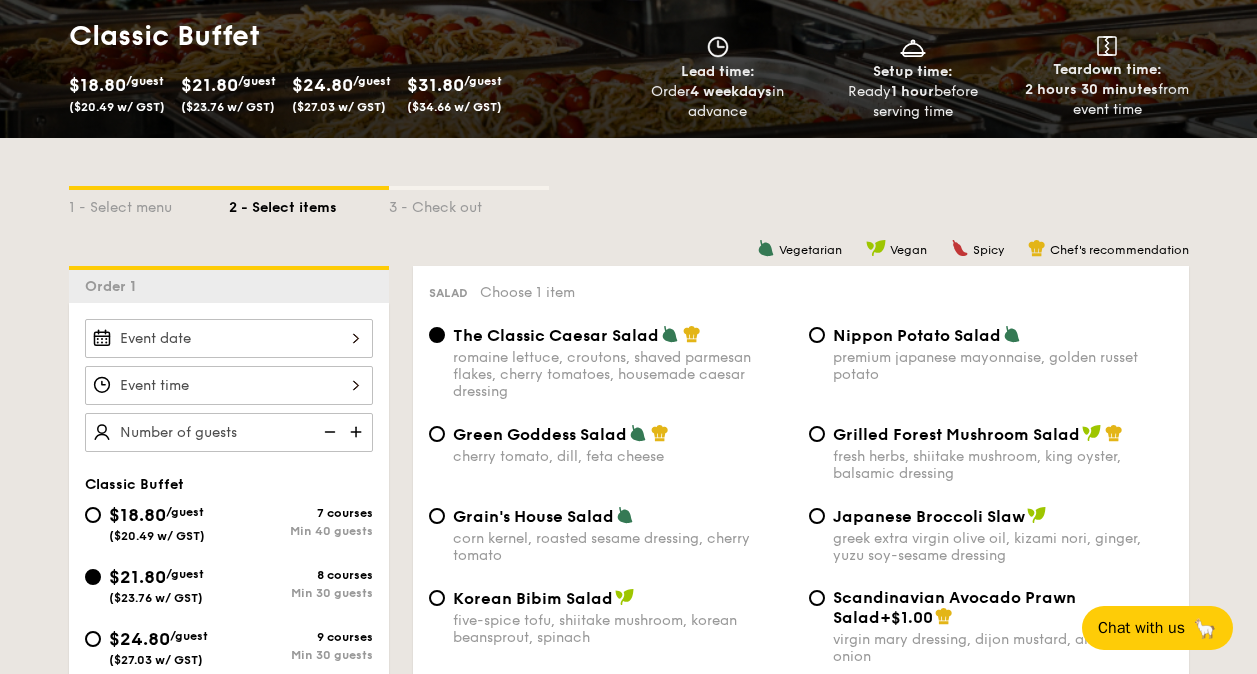 click on "1 - Select menu
2 - Select items
3 - Check out
Order 1
Classic Buffet
$18.80
/guest
($20.49 w/ GST)
7 courses
Min 40 guests
$21.80
/guest
($23.76 w/ GST)
8 courses
Min 30 guests
$24.80
/guest
($27.03 w/ GST)
9 courses
Min 30 guests
$31.80
/guest
($34.66 w/ GST)
10 courses
Min 30 guests
Additional charges
Min guest surcharge
+$4/guest
Subtotal
$0.00
Add-ons
$0.00
Delivery fee
$80.00
Total
$80.00
Total (w/ GST)
$87.20
Order 1
Vegetarian" at bounding box center [628, 2366] 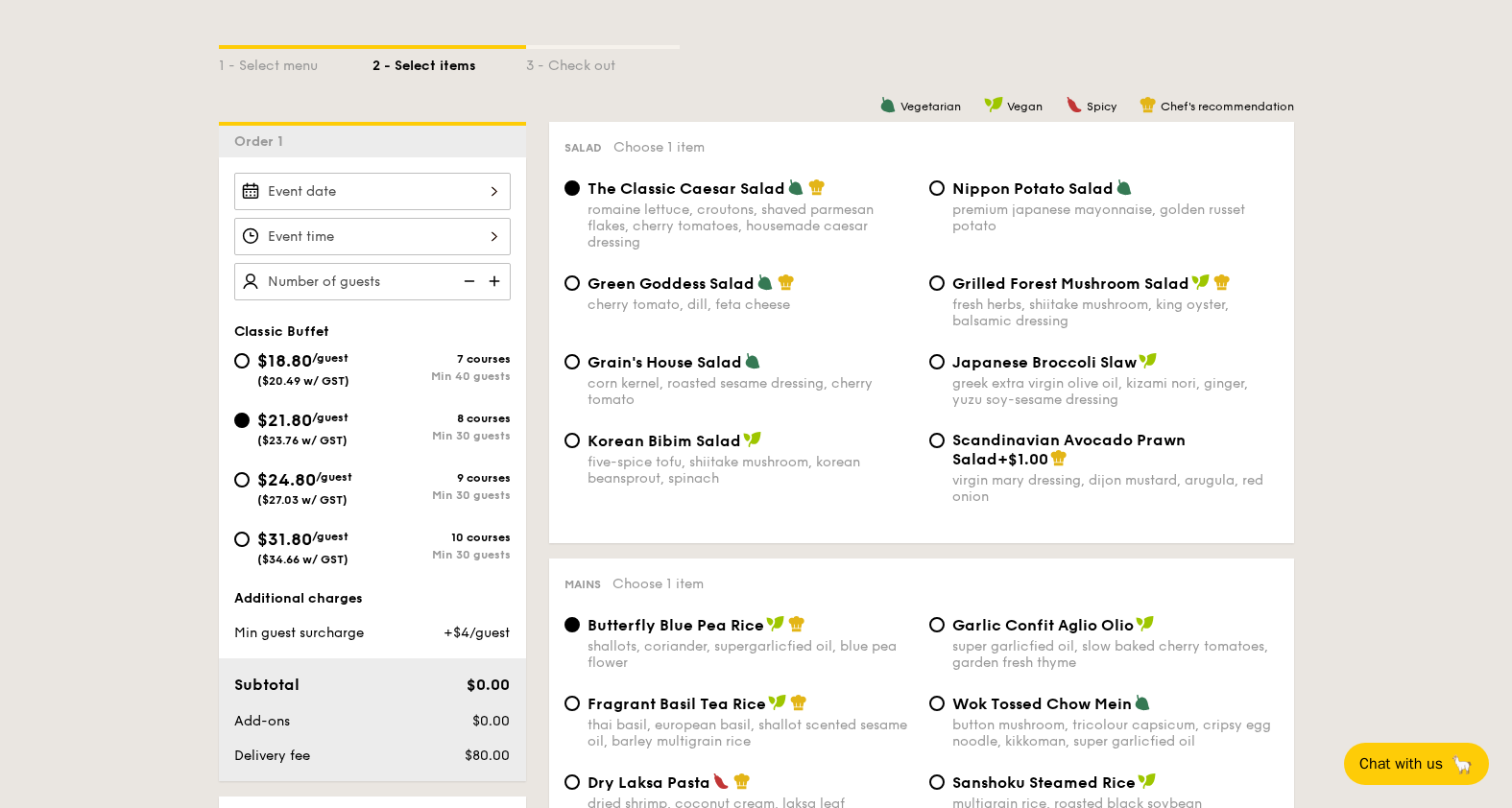 scroll, scrollTop: 529, scrollLeft: 0, axis: vertical 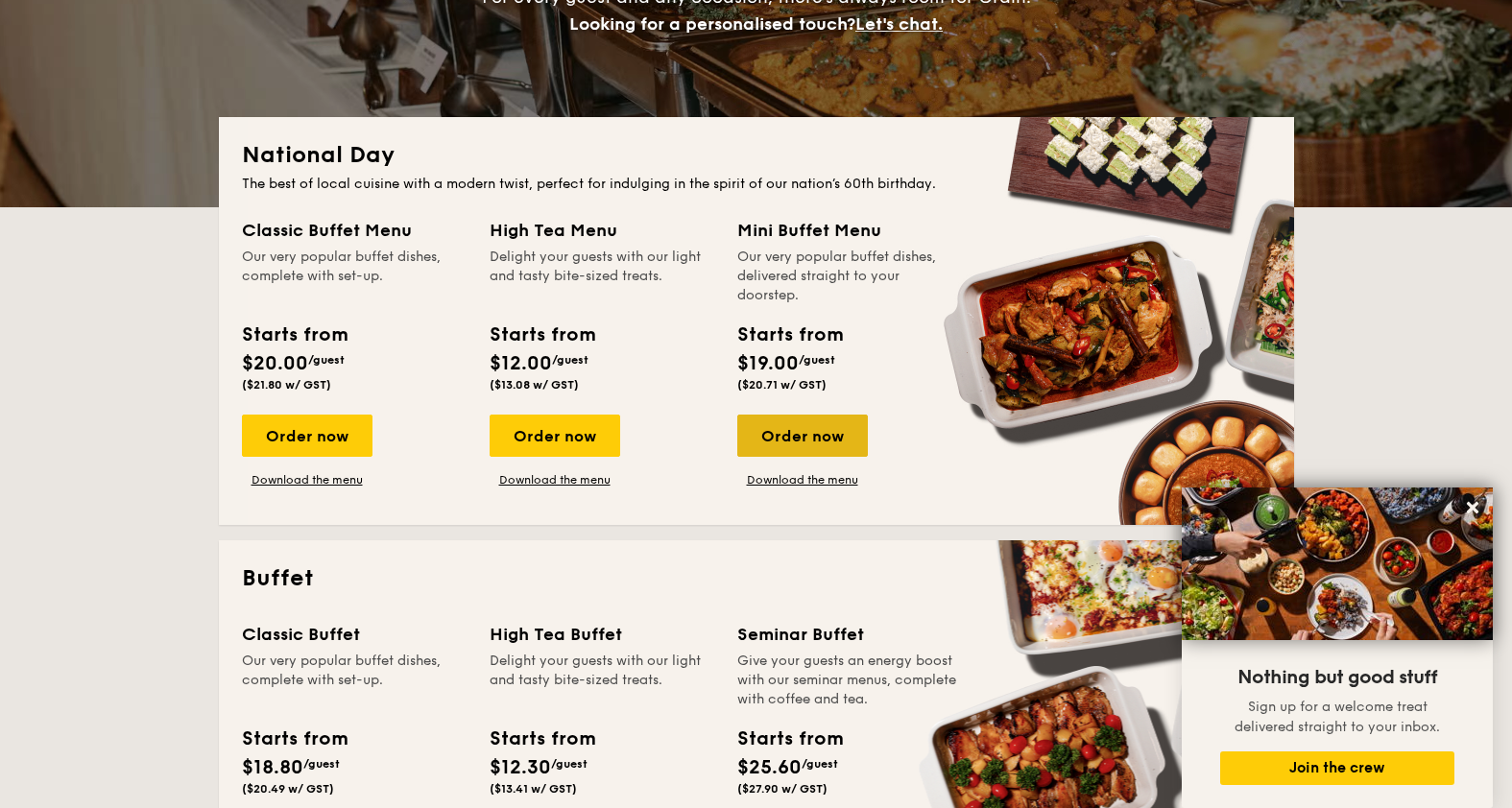 click on "Order now" at bounding box center (803, 436) 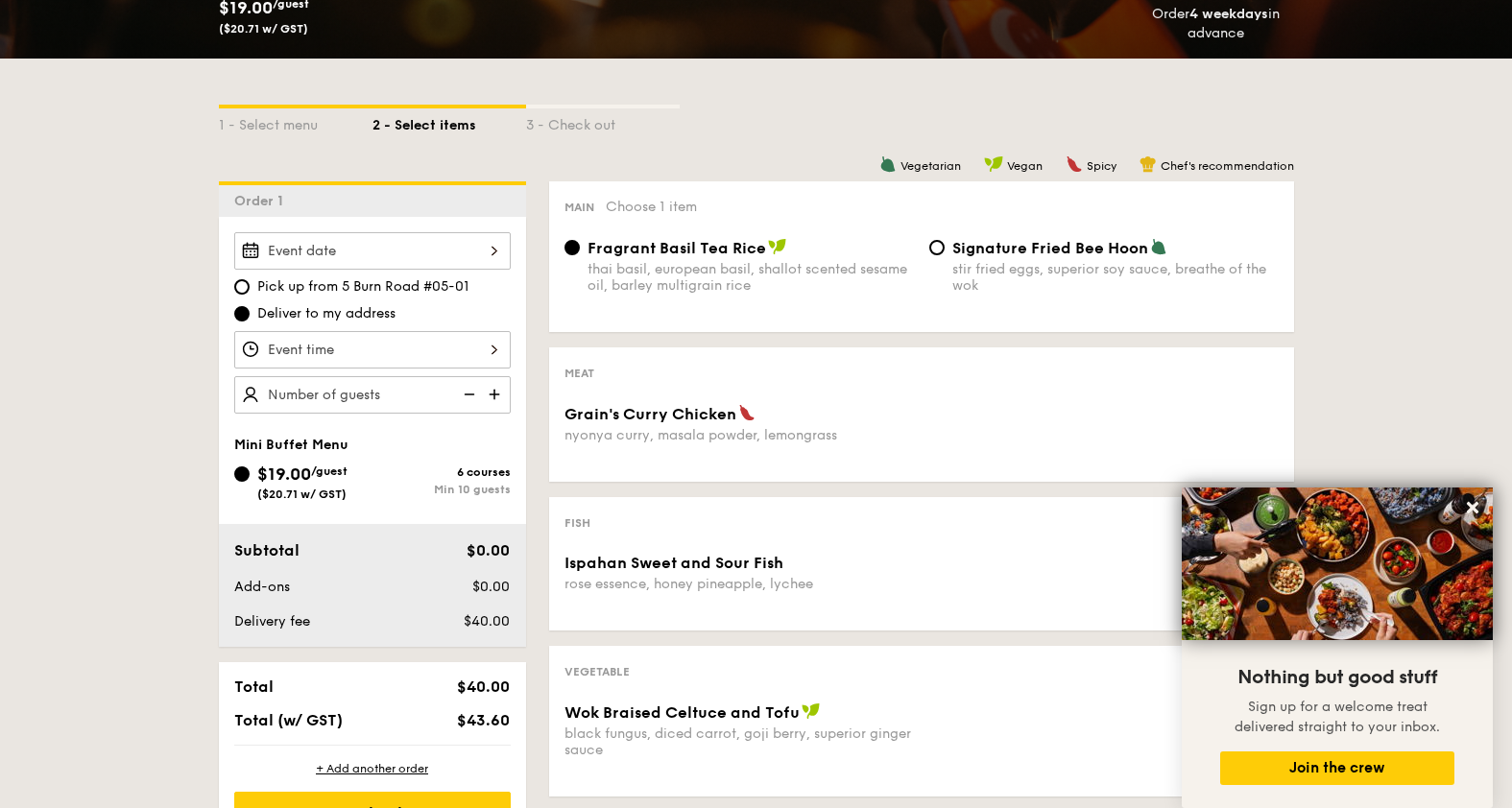 scroll, scrollTop: 330, scrollLeft: 0, axis: vertical 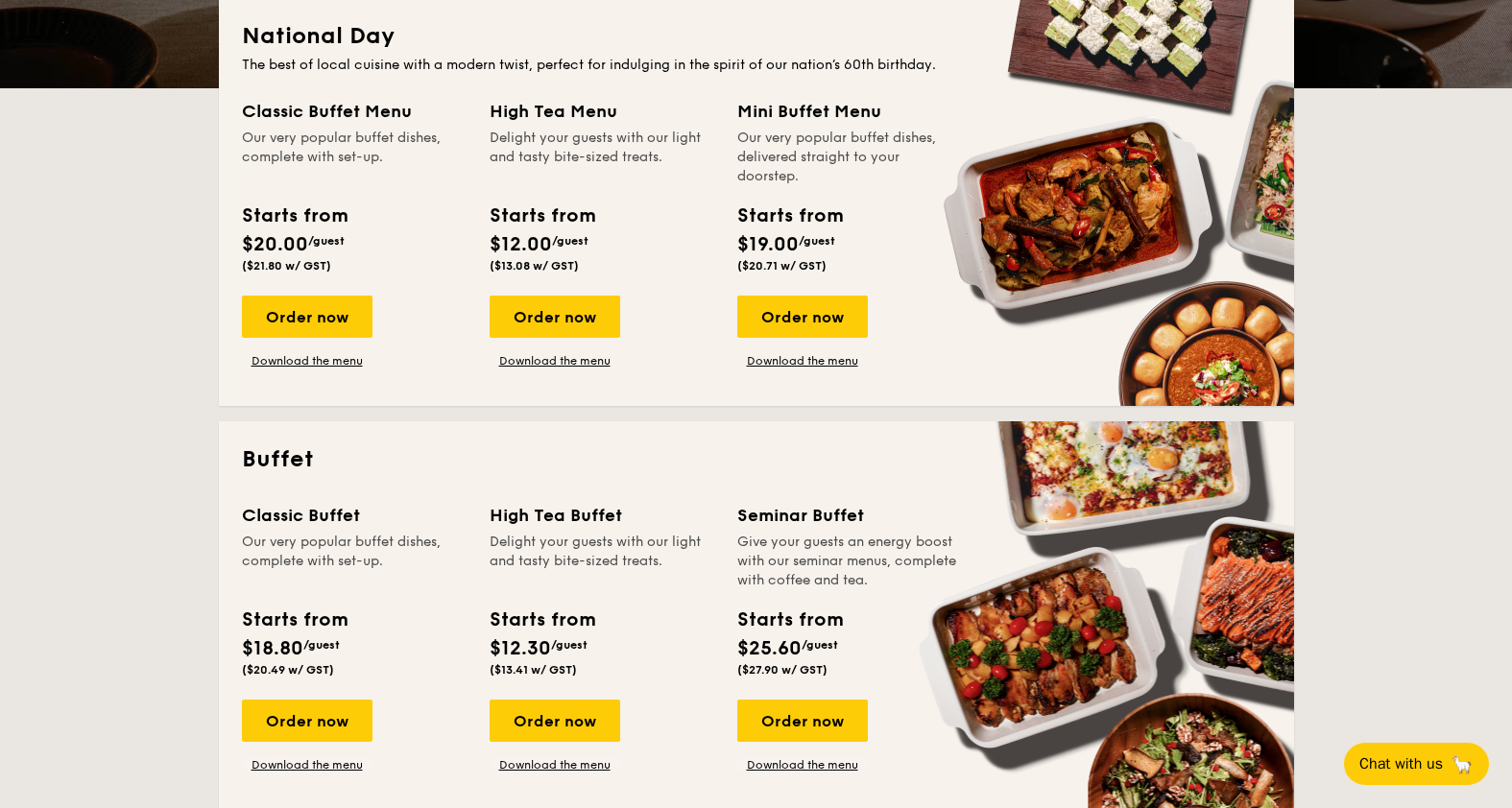 click on "National Day The best of local cuisine with a modern twist, perfect for indulging in the spirit of our nation’s 60th birthday.
Classic Buffet Menu
Our very popular buffet dishes, complete with set-up.
Starts from
$20.00
/guest
($21.80 w/ GST)
Order now
Download the menu
High Tea Menu
Delight your guests with our light and tasty bite-sized treats.
Starts from
$12.00
/guest
($13.08 w/ GST)
Order now
Download the menu
Mini Buffet Menu
Our very popular buffet dishes, delivered straight to your doorstep.
Starts from
$19.00
/guest
($20.71 w/ GST)
Order now
Download the menu
Buffet  /guest  Grain" at bounding box center (756, 2071) 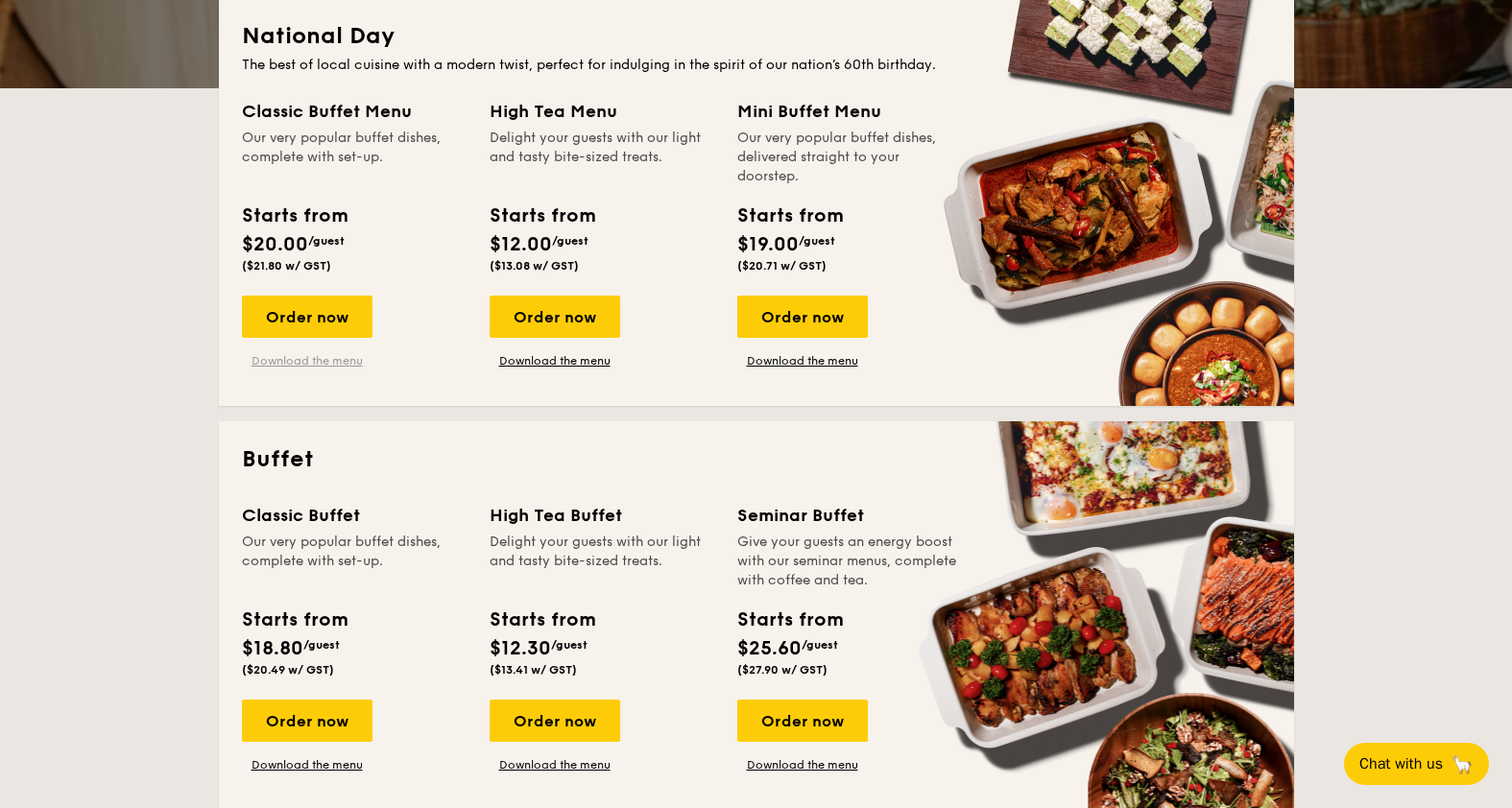 click on "Download the menu" at bounding box center (307, 361) 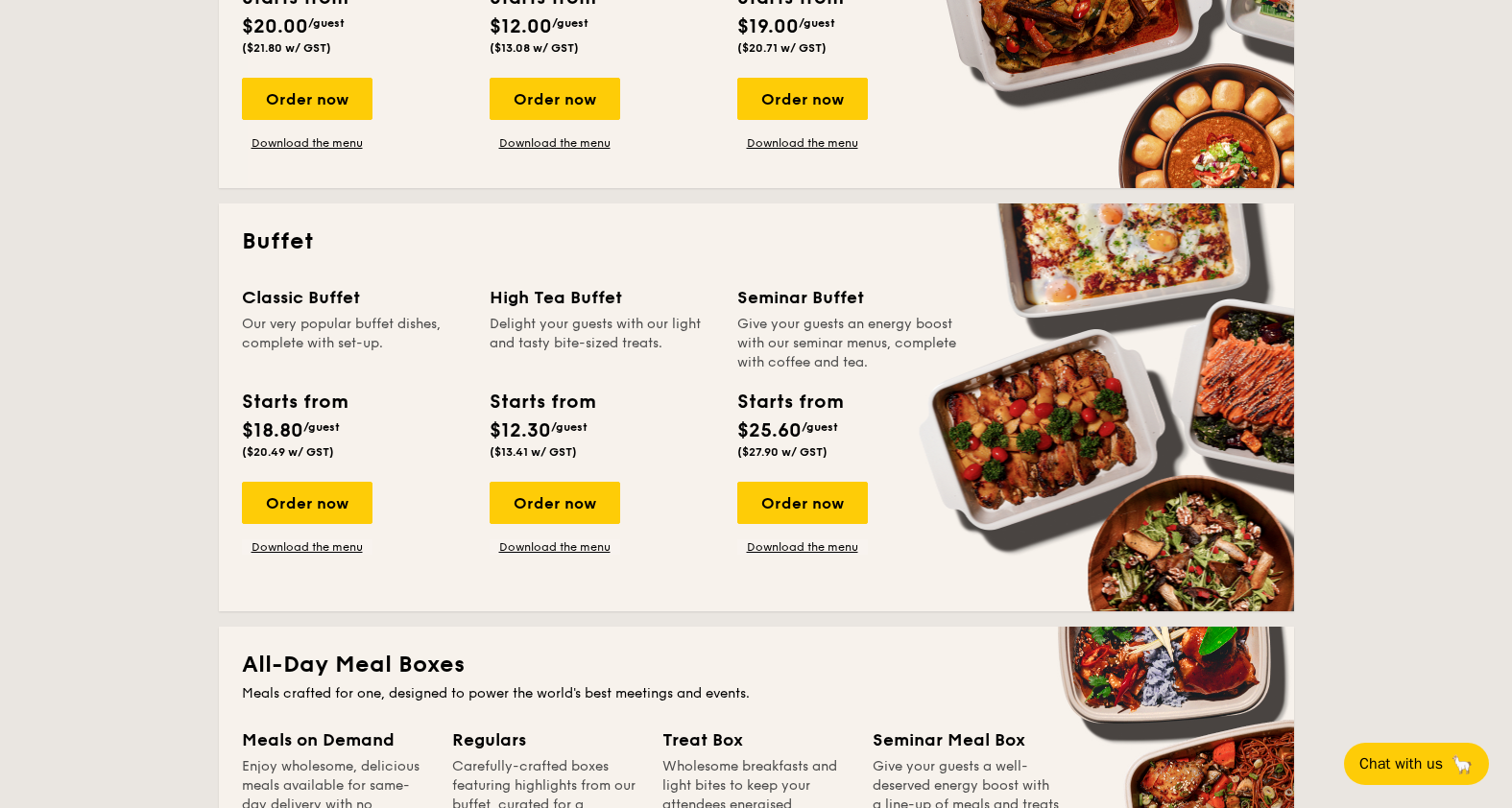 scroll, scrollTop: 689, scrollLeft: 0, axis: vertical 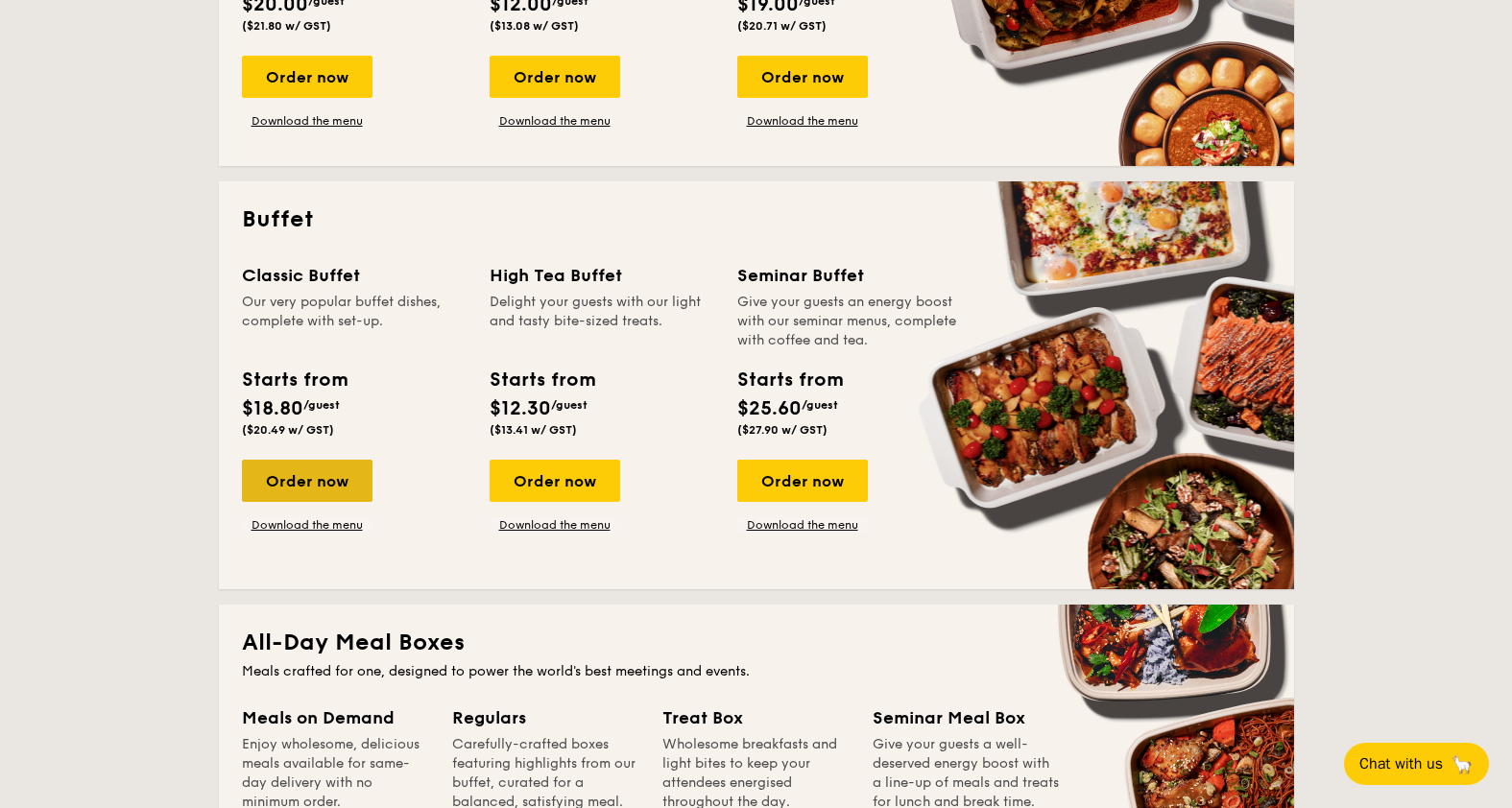 click on "Order now" at bounding box center [307, 481] 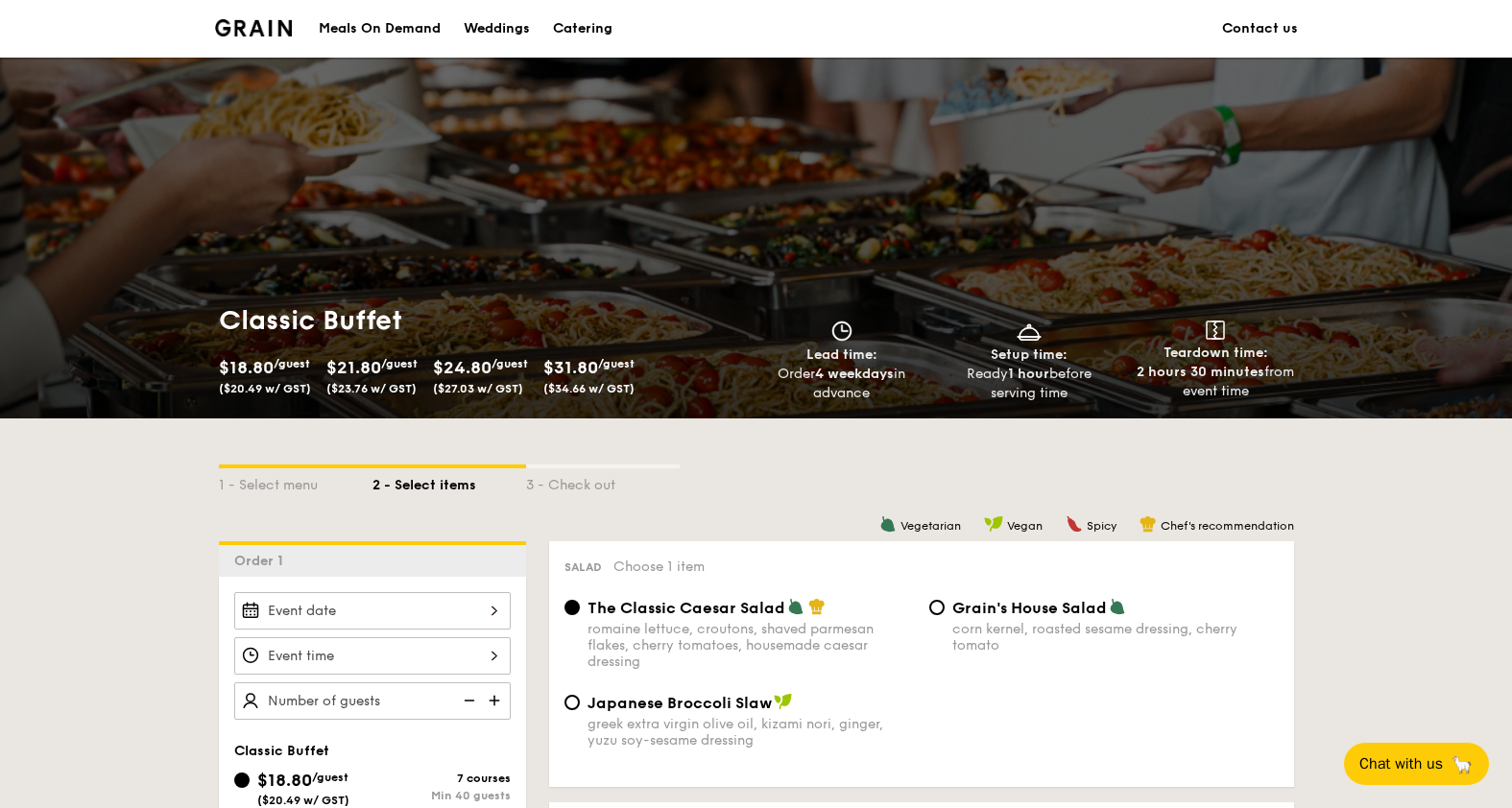 scroll, scrollTop: 690, scrollLeft: 0, axis: vertical 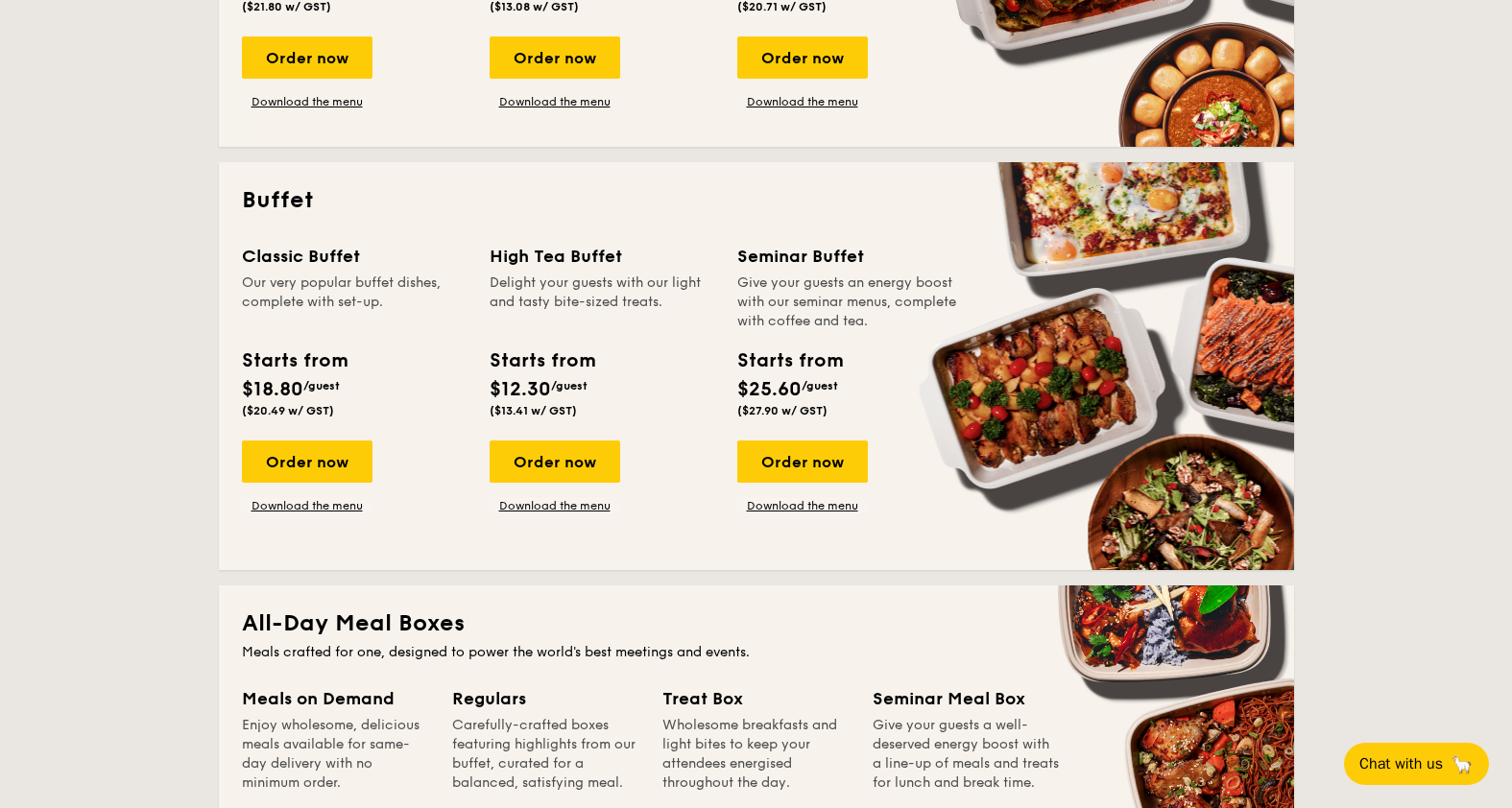 click on "Download the menu" at bounding box center [307, 506] 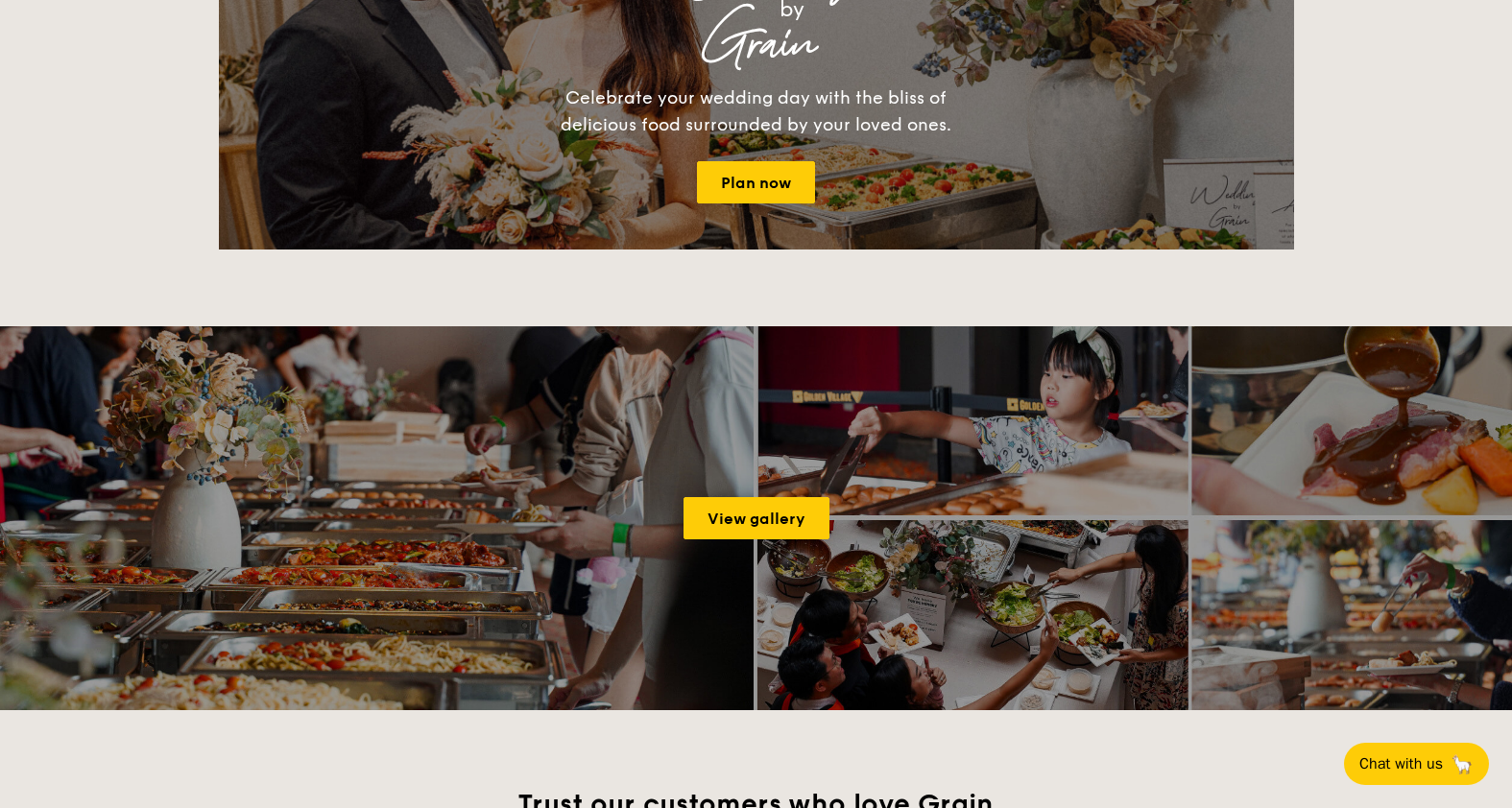 scroll, scrollTop: 2640, scrollLeft: 0, axis: vertical 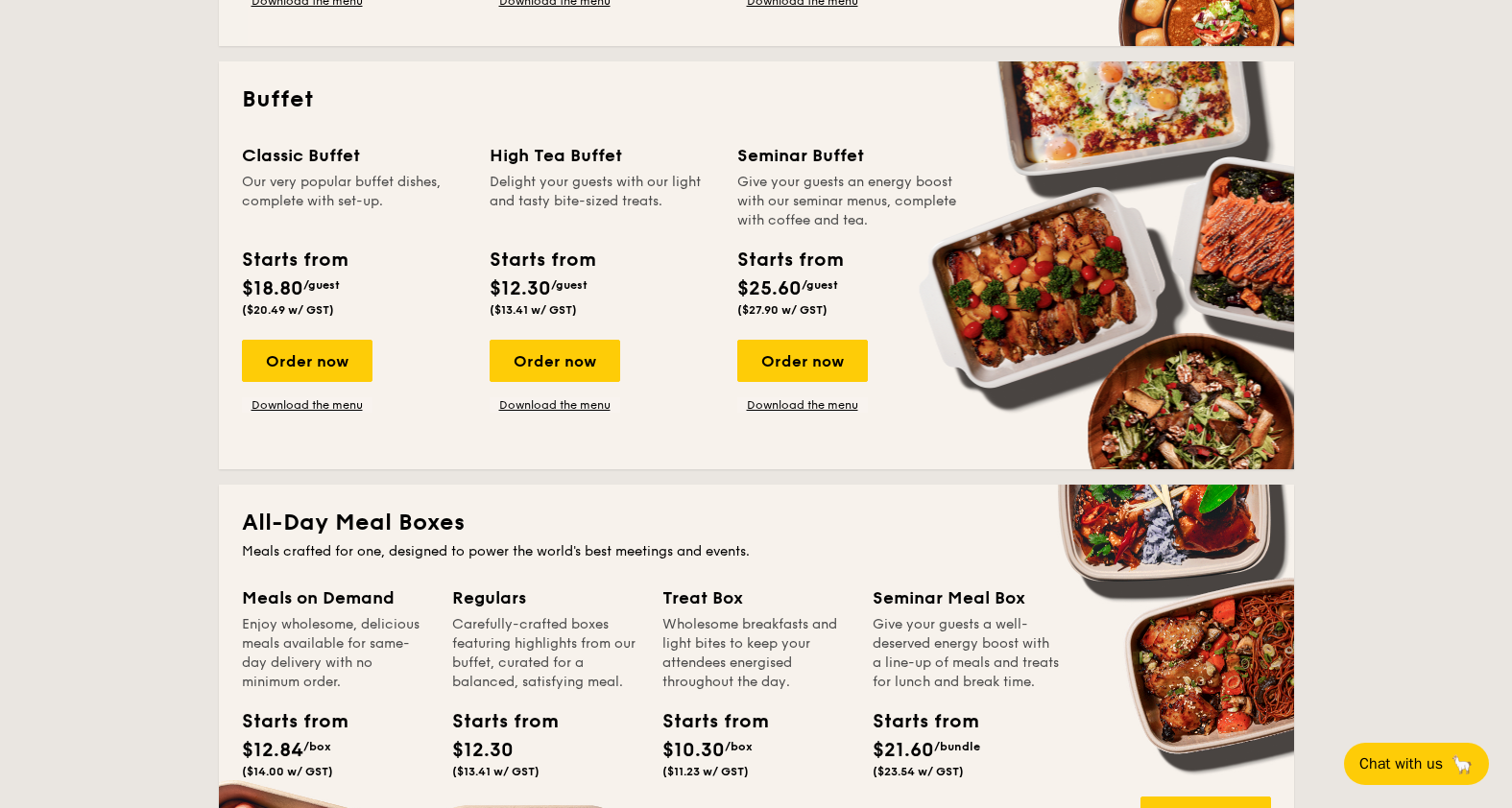 click on "National Day The best of local cuisine with a modern twist, perfect for indulging in the spirit of our nation’s 60th birthday.
Classic Buffet Menu
Our very popular buffet dishes, complete with set-up.
Starts from
$20.00
/guest
($21.80 w/ GST)
Order now
Download the menu
High Tea Menu
Delight your guests with our light and tasty bite-sized treats.
Starts from
$12.00
/guest
($13.08 w/ GST)
Order now
Download the menu
Mini Buffet Menu
Our very popular buffet dishes, delivered straight to your doorstep.
Starts from
$19.00
/guest
($20.71 w/ GST)
Order now
Download the menu
Buffet  /guest  Grain" at bounding box center [756, 1711] 